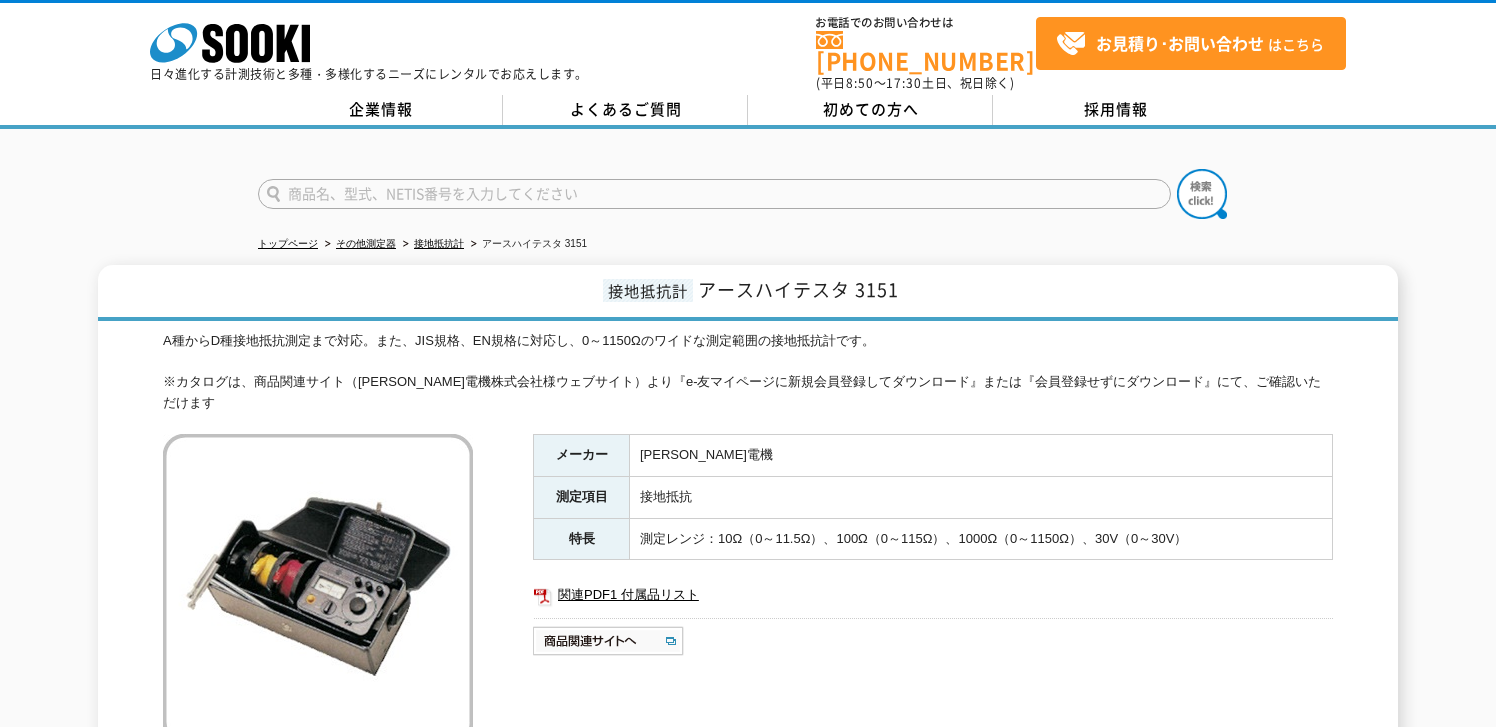 scroll, scrollTop: 0, scrollLeft: 0, axis: both 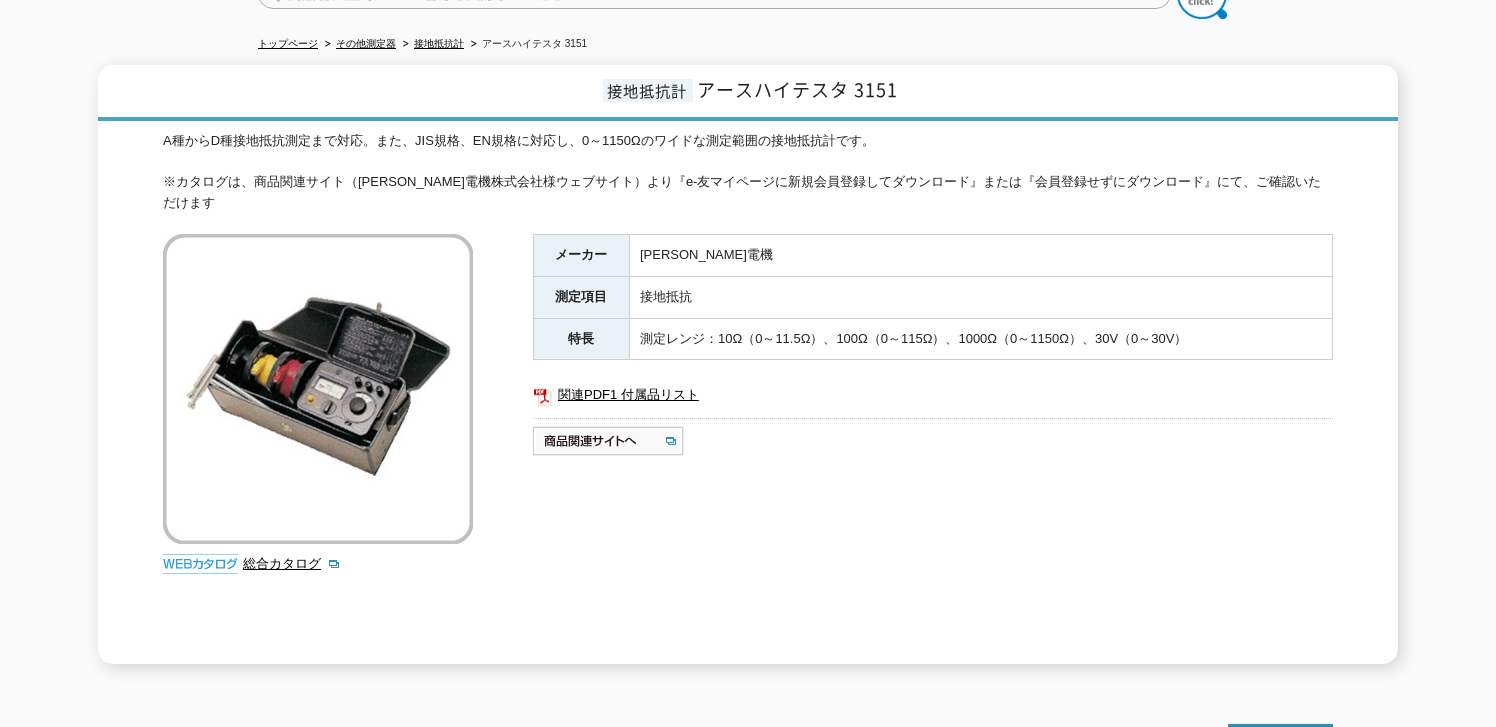 click on "メーカー
日置電機
測定項目
接地抵抗
特長
測定レンジ：10Ω（0～11.5Ω）、100Ω（0～115Ω）、1000Ω（0～1150Ω）、30V（0～30V）
関連PDF1 付属品リスト" at bounding box center (933, 449) 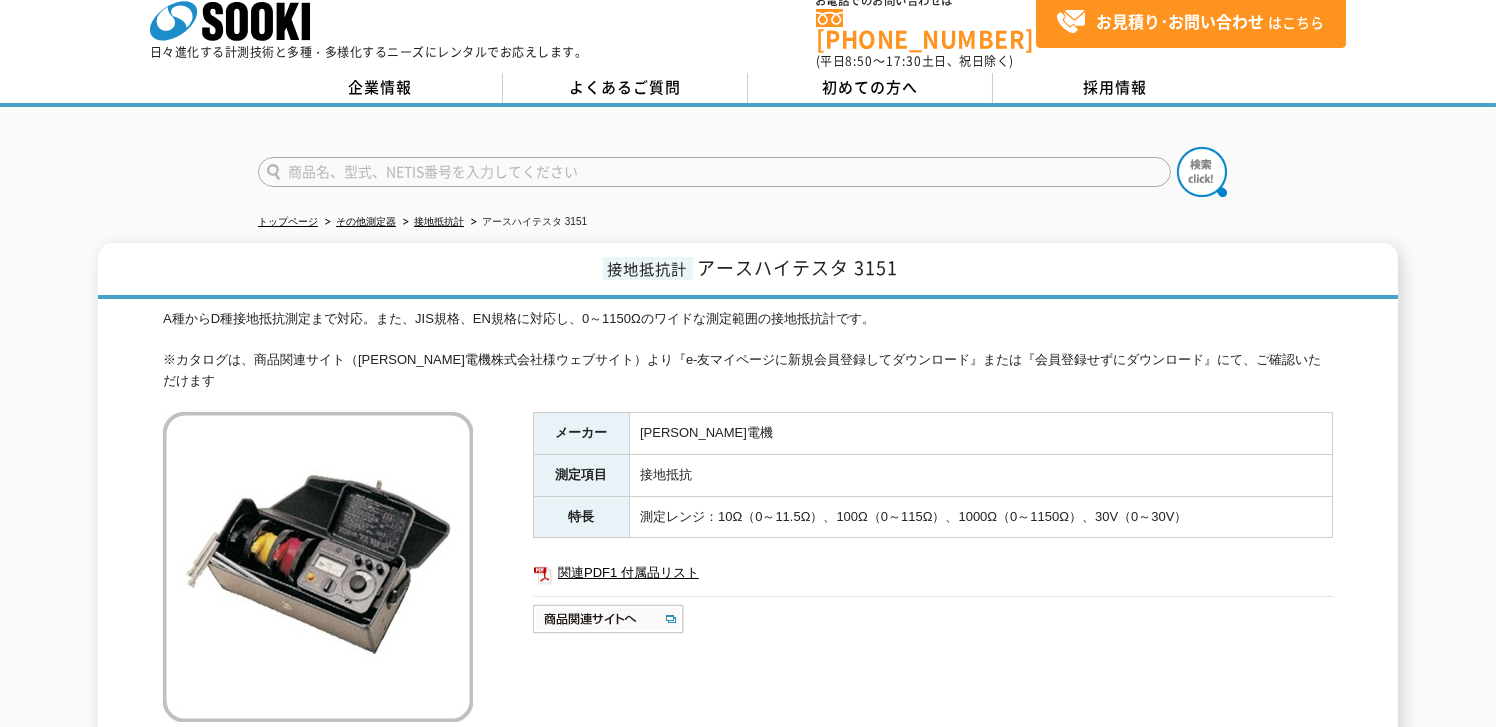 scroll, scrollTop: 0, scrollLeft: 0, axis: both 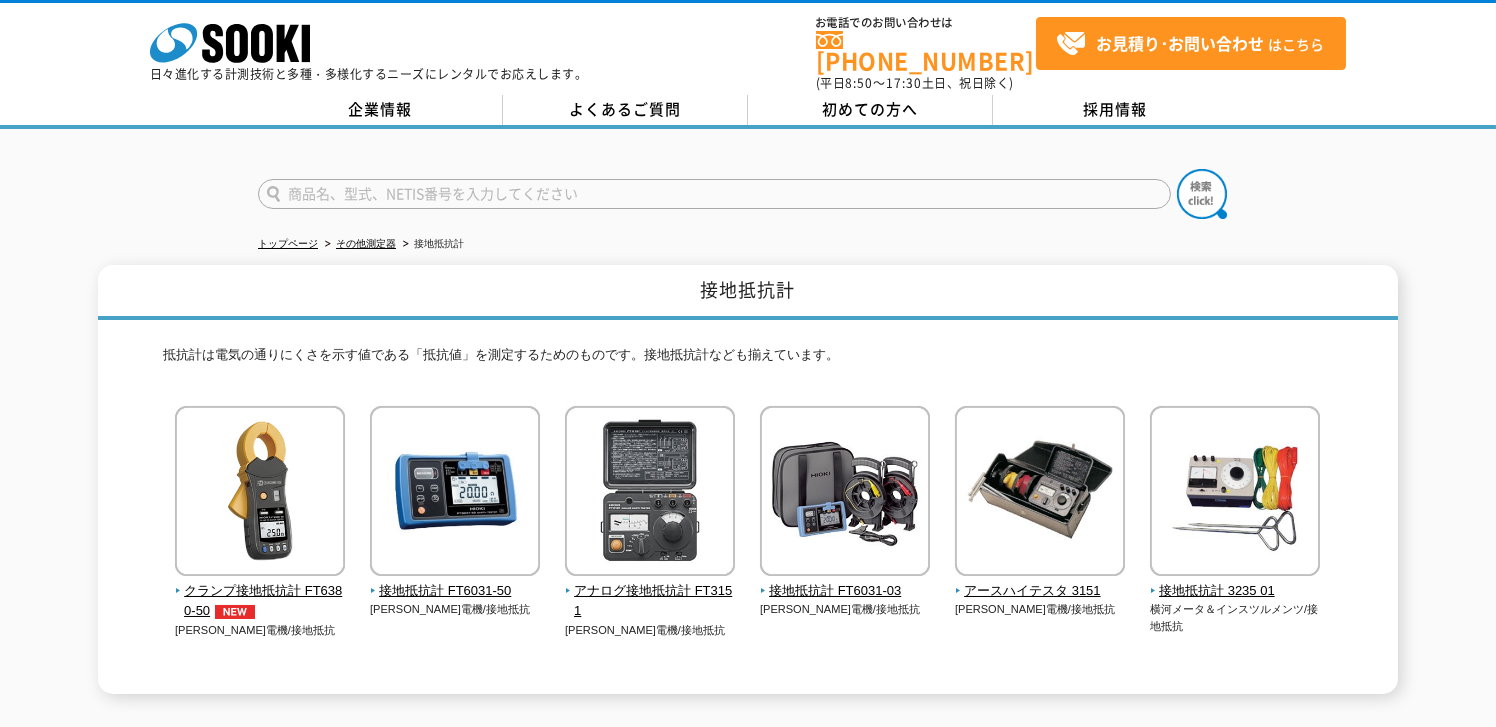 click on "トップページ
その他測定器
接地抵抗計" at bounding box center [748, 244] 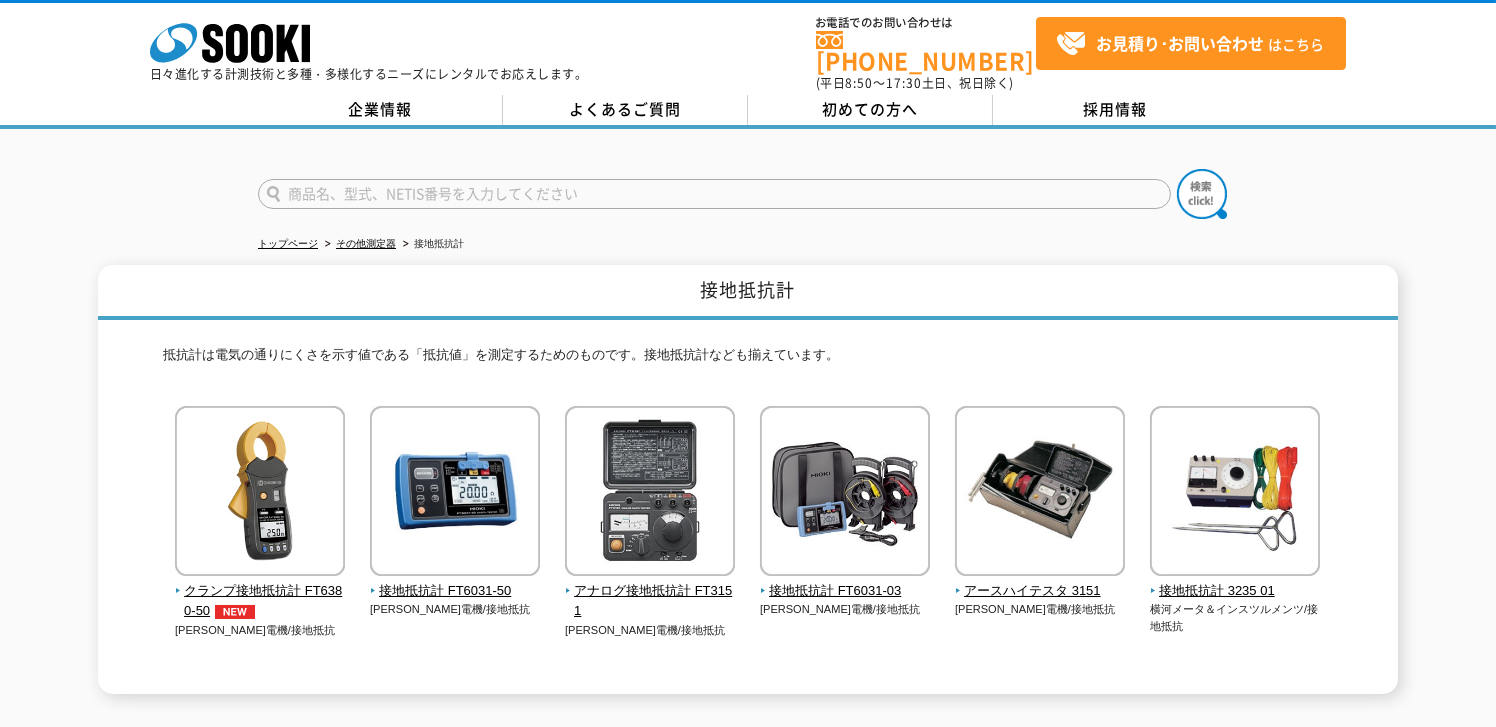 click on "トップページ
その他測定器
接地抵抗計" at bounding box center [748, 244] 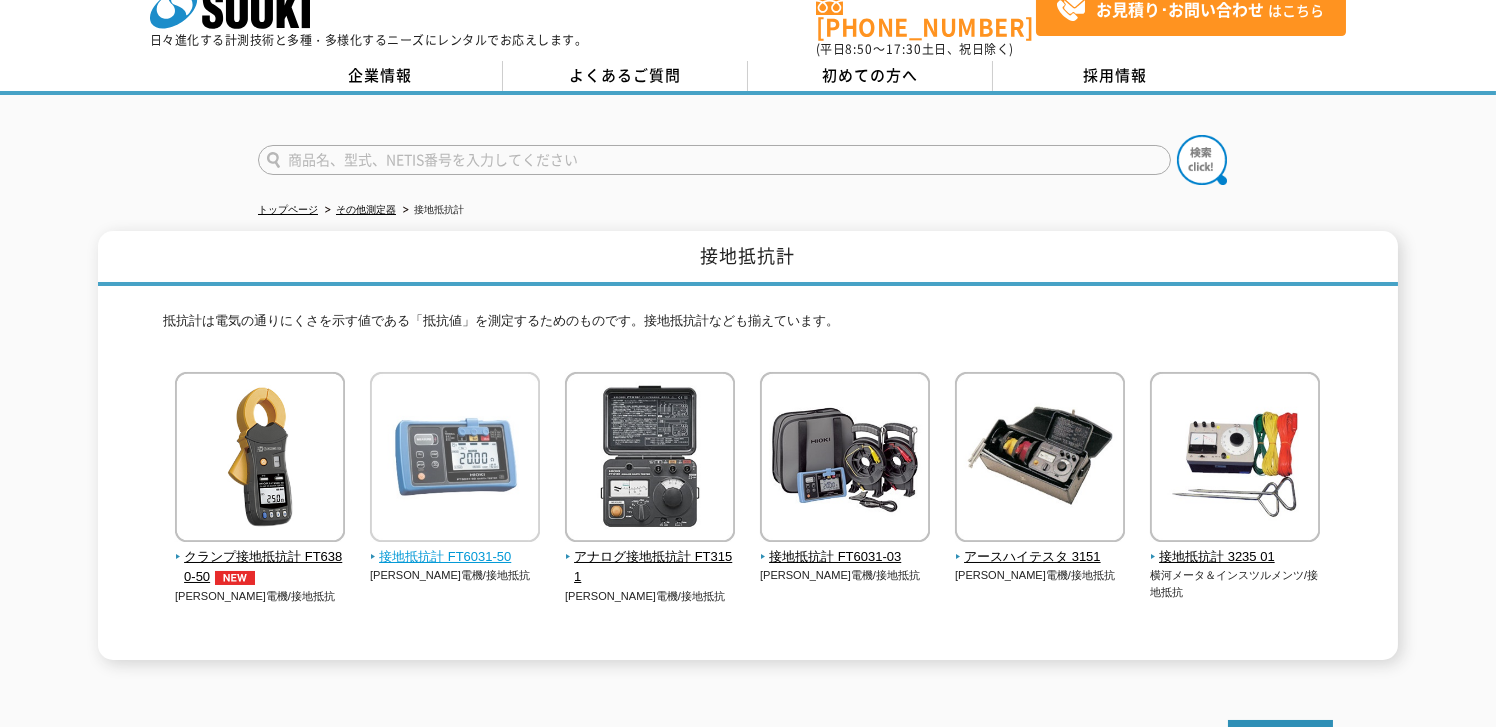 scroll, scrollTop: 0, scrollLeft: 0, axis: both 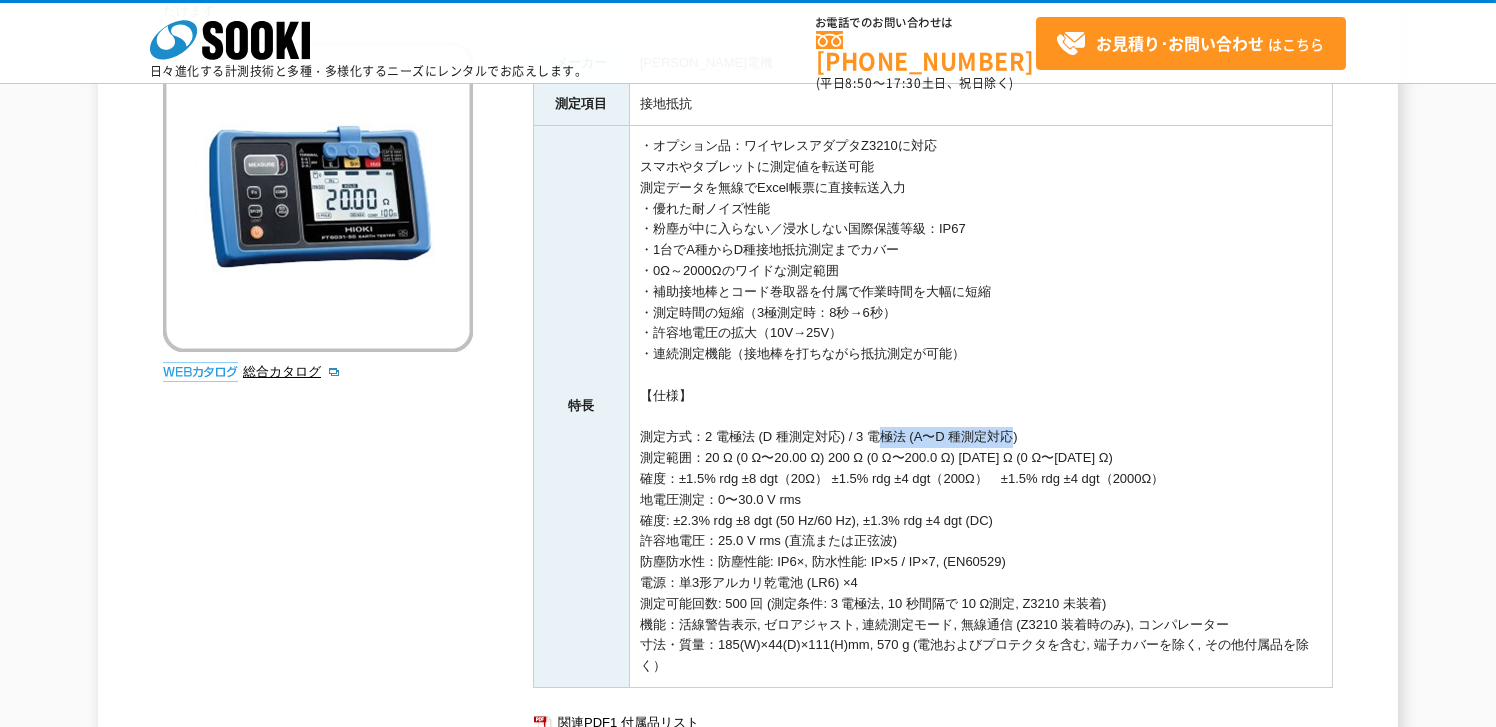 drag, startPoint x: 879, startPoint y: 419, endPoint x: 1026, endPoint y: 418, distance: 147.0034 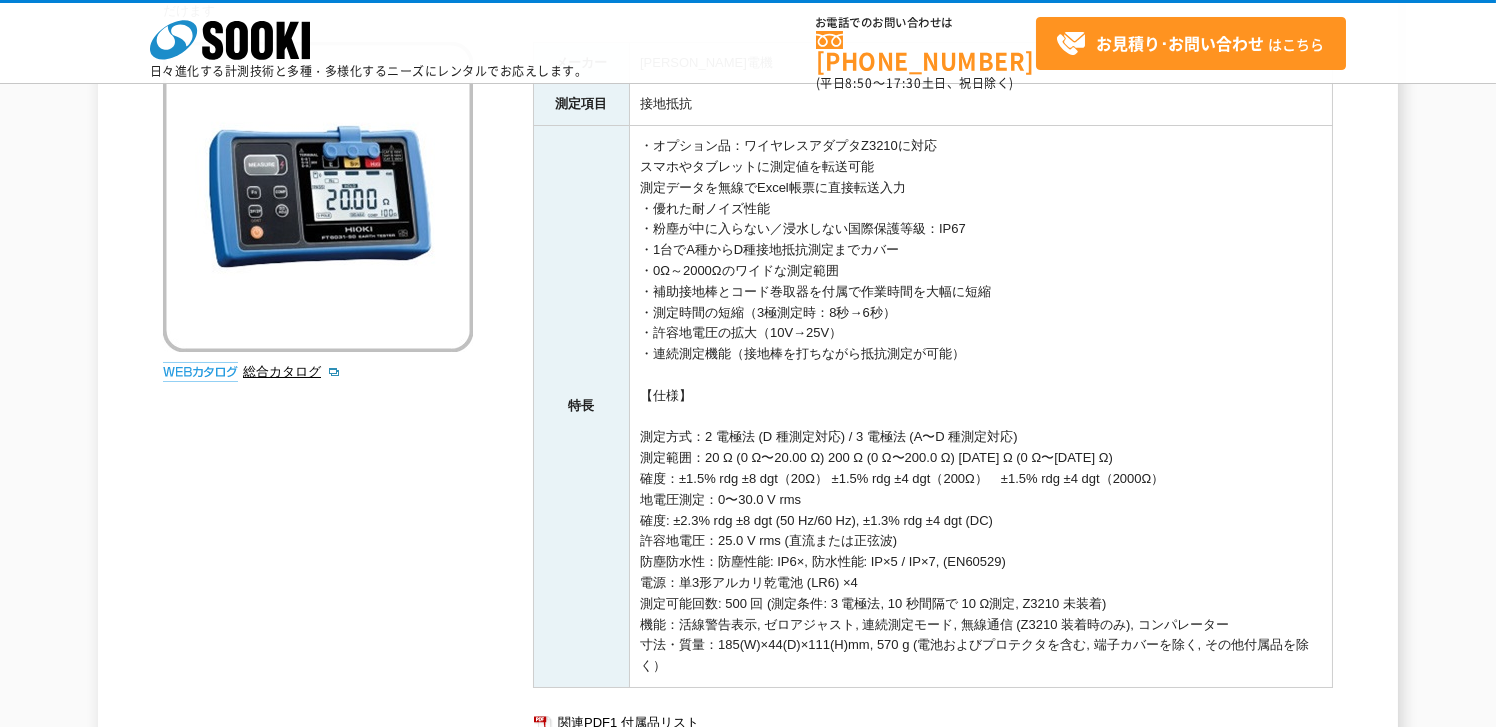 click on "・オプション品：ワイヤレスアダプタZ3210に対応
スマホやタブレットに測定値を転送可能
測定データを無線でExcel帳票に直接転送入力
・優れた耐ノイズ性能
・粉塵が中に入らない／浸水しない国際保護等級：IP67
・1台でA種からD種接地抵抗測定までカバー
・0Ω～2000Ωのワイドな測定範囲
・補助接地棒とコード巻取器を付属で作業時間を大幅に短縮
・測定時間の短縮（3極測定時：8秒→6秒）
・許容地電圧の拡大（10V→25V）
・連続測定機能（接地棒を打ちながら抵抗測定が可能）
【仕様】
測定方式：2 電極法 (D 種測定対応) / 3 電極法 (A〜D 種測定対応)
測定範囲：20 Ω (0 Ω〜20.00 Ω) 200 Ω (0 Ω〜200.0 Ω) 2000 Ω (0 Ω〜2000 Ω)
確度：±1.5% rdg ±8 dgt（20Ω） ±1.5% rdg ±4 dgt（200Ω）　±1.5% rdg ±4 dgt（2000Ω）
地電圧測定：0〜30.0 V rms" at bounding box center [981, 407] 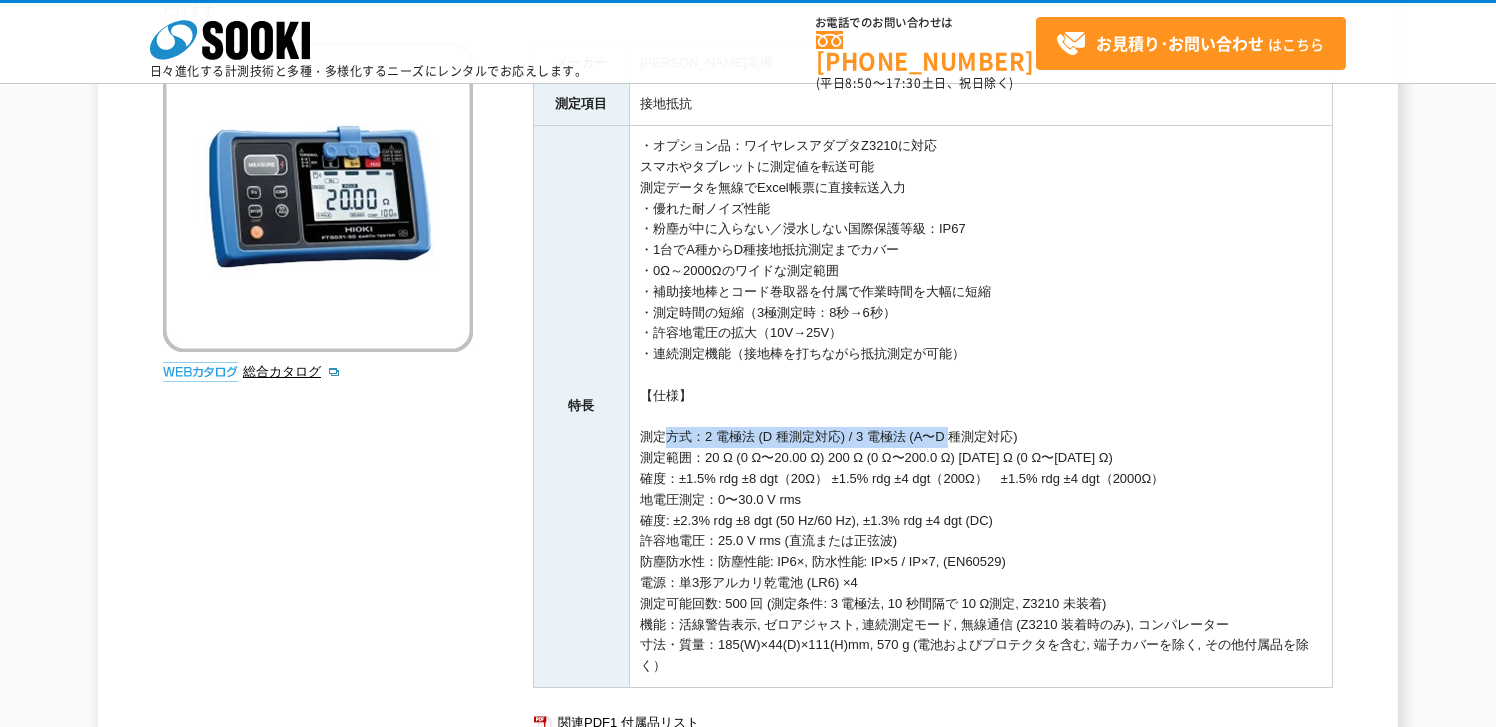 drag, startPoint x: 651, startPoint y: 413, endPoint x: 981, endPoint y: 416, distance: 330.01364 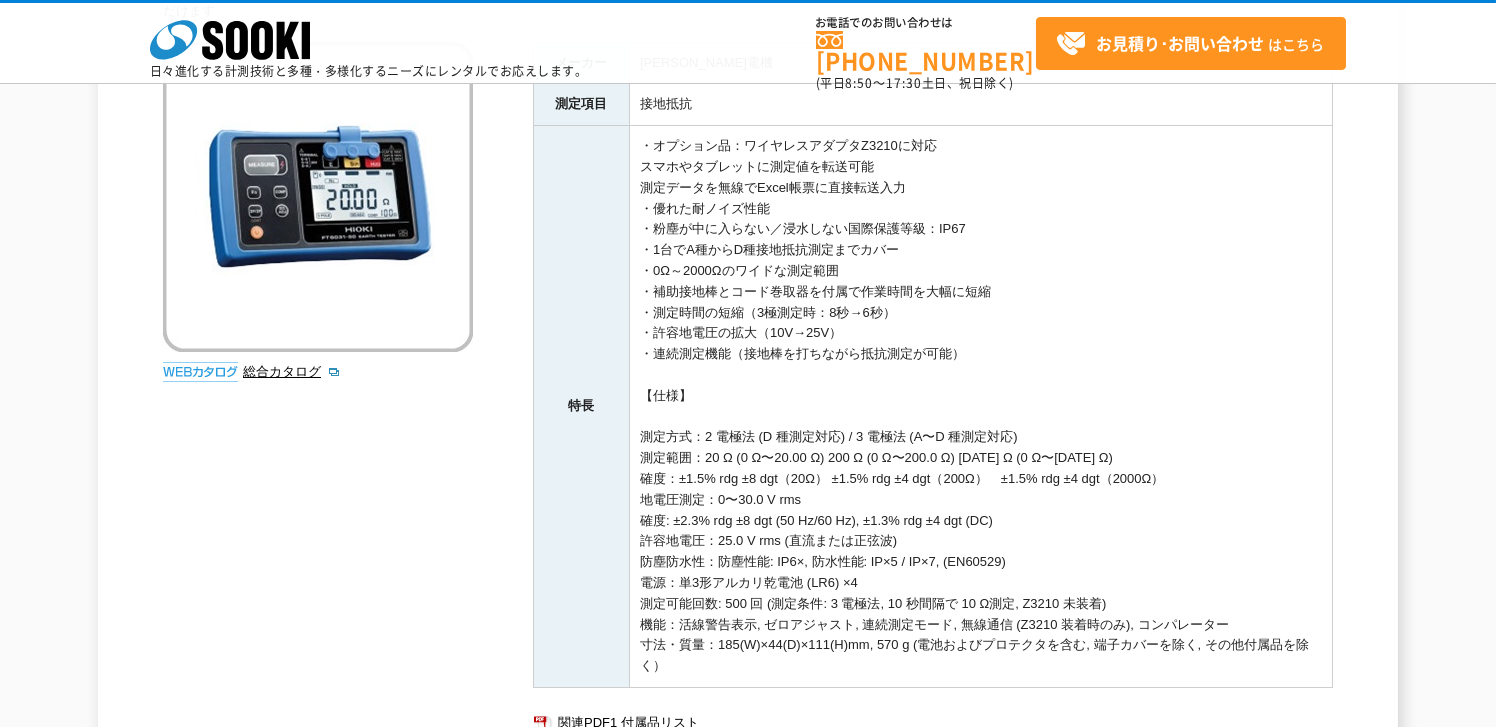 click on "・オプション品：ワイヤレスアダプタZ3210に対応
スマホやタブレットに測定値を転送可能
測定データを無線でExcel帳票に直接転送入力
・優れた耐ノイズ性能
・粉塵が中に入らない／浸水しない国際保護等級：IP67
・1台でA種からD種接地抵抗測定までカバー
・0Ω～2000Ωのワイドな測定範囲
・補助接地棒とコード巻取器を付属で作業時間を大幅に短縮
・測定時間の短縮（3極測定時：8秒→6秒）
・許容地電圧の拡大（10V→25V）
・連続測定機能（接地棒を打ちながら抵抗測定が可能）
【仕様】
測定方式：2 電極法 (D 種測定対応) / 3 電極法 (A〜D 種測定対応)
測定範囲：20 Ω (0 Ω〜20.00 Ω) 200 Ω (0 Ω〜200.0 Ω) 2000 Ω (0 Ω〜2000 Ω)
確度：±1.5% rdg ±8 dgt（20Ω） ±1.5% rdg ±4 dgt（200Ω）　±1.5% rdg ±4 dgt（2000Ω）
地電圧測定：0〜30.0 V rms" at bounding box center (981, 407) 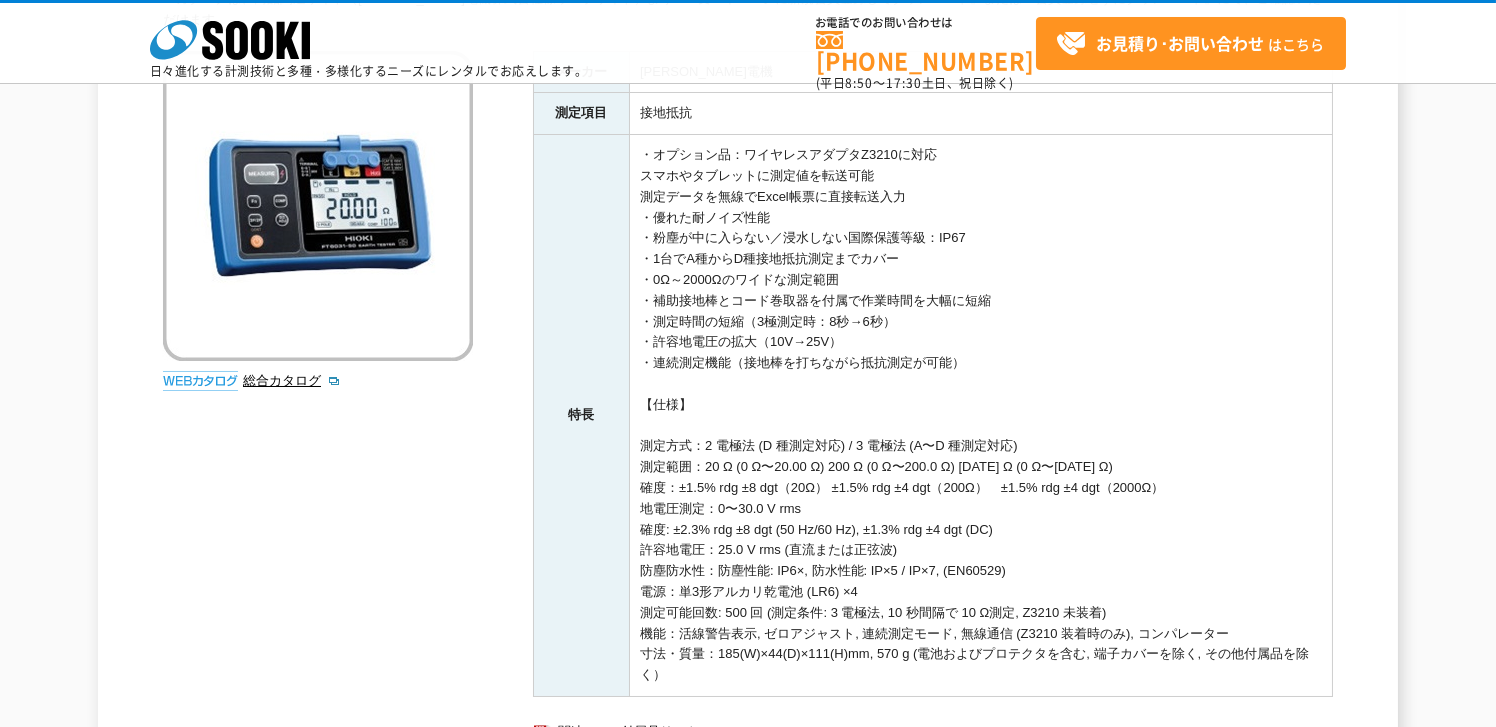 scroll, scrollTop: 300, scrollLeft: 0, axis: vertical 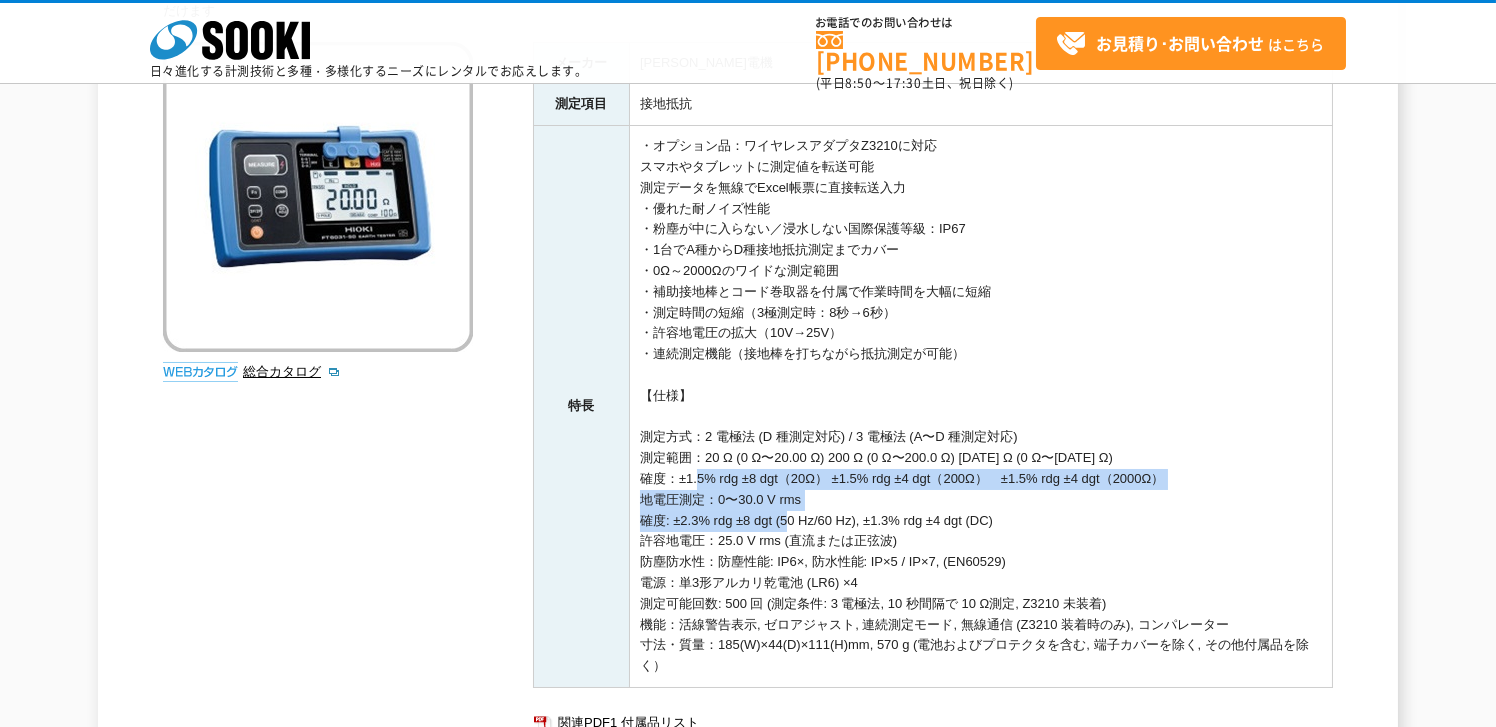 drag, startPoint x: 696, startPoint y: 460, endPoint x: 806, endPoint y: 498, distance: 116.37869 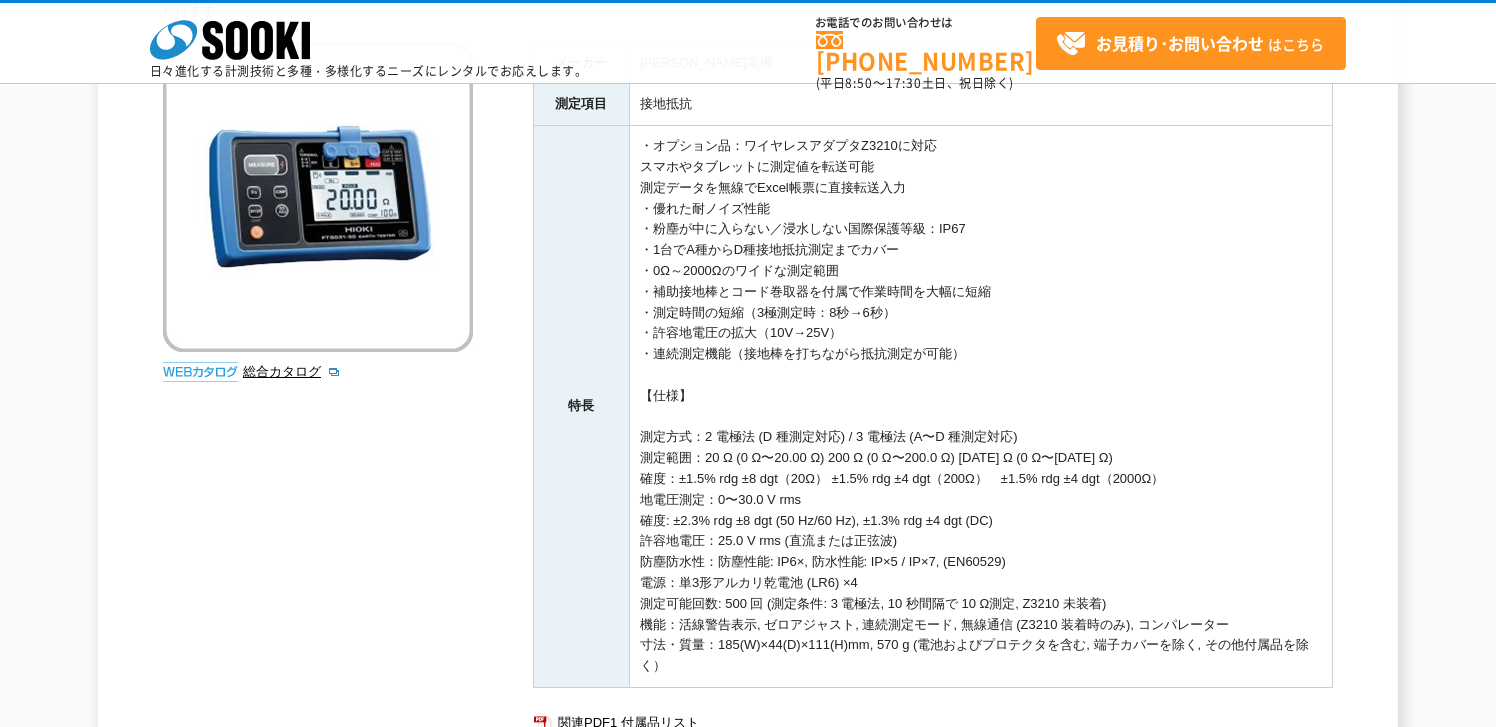 click on "・オプション品：ワイヤレスアダプタZ3210に対応
スマホやタブレットに測定値を転送可能
測定データを無線でExcel帳票に直接転送入力
・優れた耐ノイズ性能
・粉塵が中に入らない／浸水しない国際保護等級：IP67
・1台でA種からD種接地抵抗測定までカバー
・0Ω～2000Ωのワイドな測定範囲
・補助接地棒とコード巻取器を付属で作業時間を大幅に短縮
・測定時間の短縮（3極測定時：8秒→6秒）
・許容地電圧の拡大（10V→25V）
・連続測定機能（接地棒を打ちながら抵抗測定が可能）
【仕様】
測定方式：2 電極法 (D 種測定対応) / 3 電極法 (A〜D 種測定対応)
測定範囲：20 Ω (0 Ω〜20.00 Ω) 200 Ω (0 Ω〜200.0 Ω) 2000 Ω (0 Ω〜2000 Ω)
確度：±1.5% rdg ±8 dgt（20Ω） ±1.5% rdg ±4 dgt（200Ω）　±1.5% rdg ±4 dgt（2000Ω）
地電圧測定：0〜30.0 V rms" at bounding box center [981, 407] 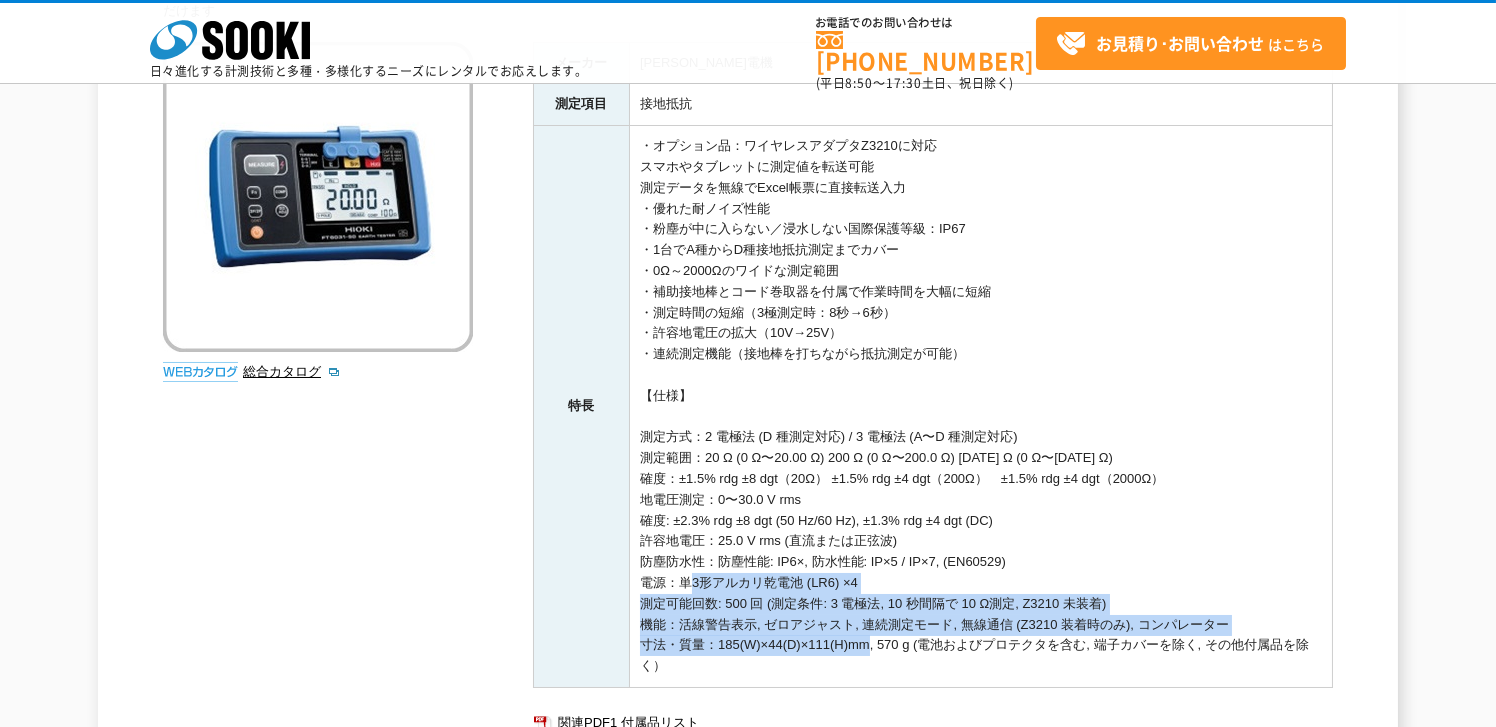 drag, startPoint x: 682, startPoint y: 558, endPoint x: 881, endPoint y: 627, distance: 210.62288 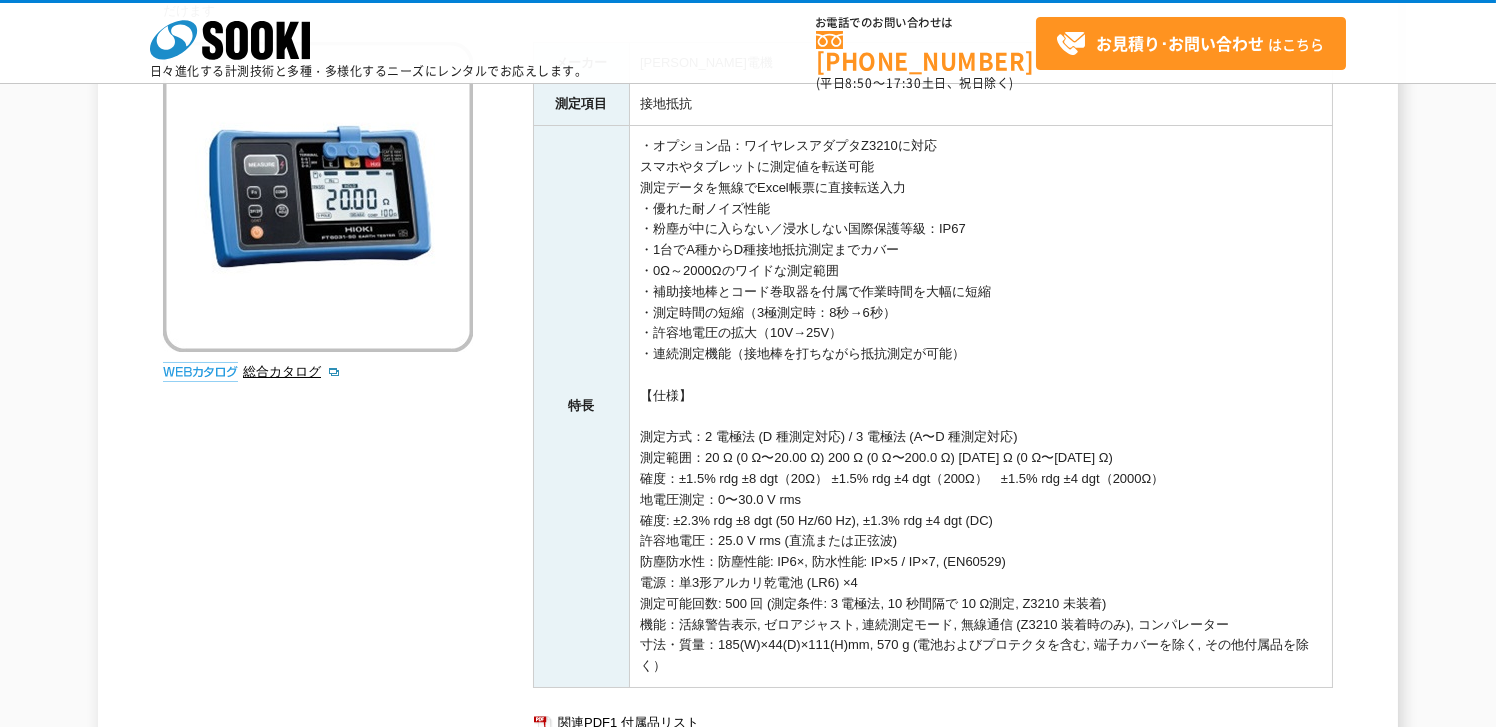 click on "・オプション品：ワイヤレスアダプタZ3210に対応
スマホやタブレットに測定値を転送可能
測定データを無線でExcel帳票に直接転送入力
・優れた耐ノイズ性能
・粉塵が中に入らない／浸水しない国際保護等級：IP67
・1台でA種からD種接地抵抗測定までカバー
・0Ω～2000Ωのワイドな測定範囲
・補助接地棒とコード巻取器を付属で作業時間を大幅に短縮
・測定時間の短縮（3極測定時：8秒→6秒）
・許容地電圧の拡大（10V→25V）
・連続測定機能（接地棒を打ちながら抵抗測定が可能）
【仕様】
測定方式：2 電極法 (D 種測定対応) / 3 電極法 (A〜D 種測定対応)
測定範囲：20 Ω (0 Ω〜20.00 Ω) 200 Ω (0 Ω〜200.0 Ω) 2000 Ω (0 Ω〜2000 Ω)
確度：±1.5% rdg ±8 dgt（20Ω） ±1.5% rdg ±4 dgt（200Ω）　±1.5% rdg ±4 dgt（2000Ω）
地電圧測定：0〜30.0 V rms" at bounding box center (981, 407) 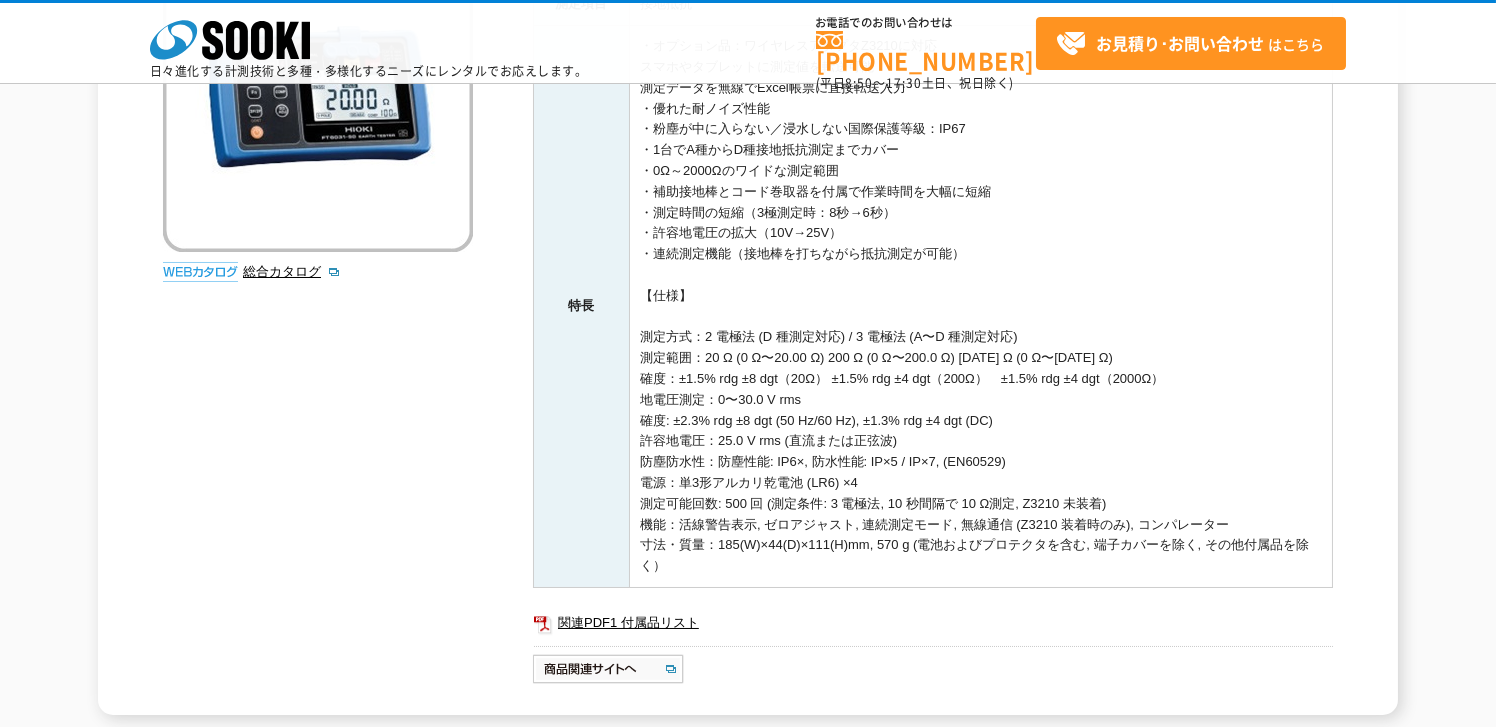 drag, startPoint x: 700, startPoint y: 338, endPoint x: 1074, endPoint y: 423, distance: 383.53748 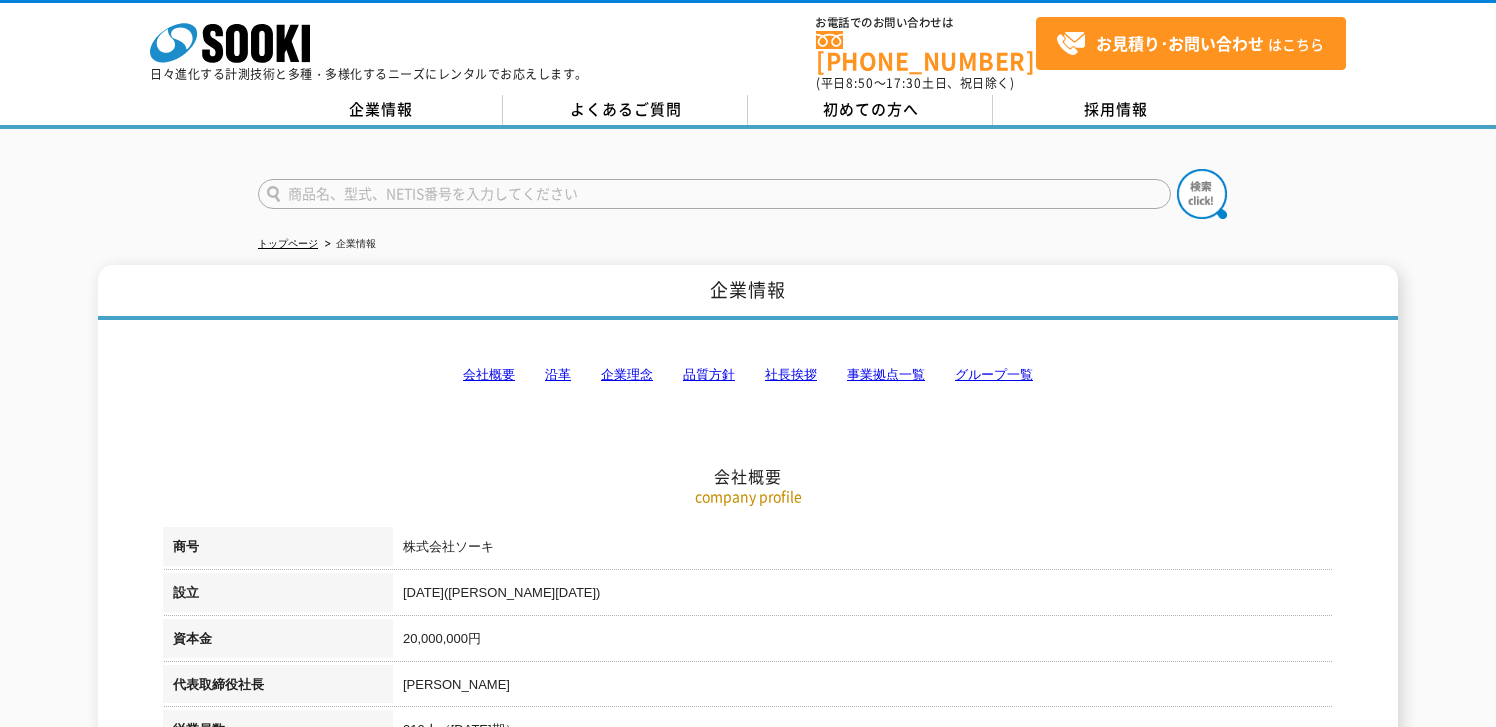 scroll, scrollTop: 100, scrollLeft: 0, axis: vertical 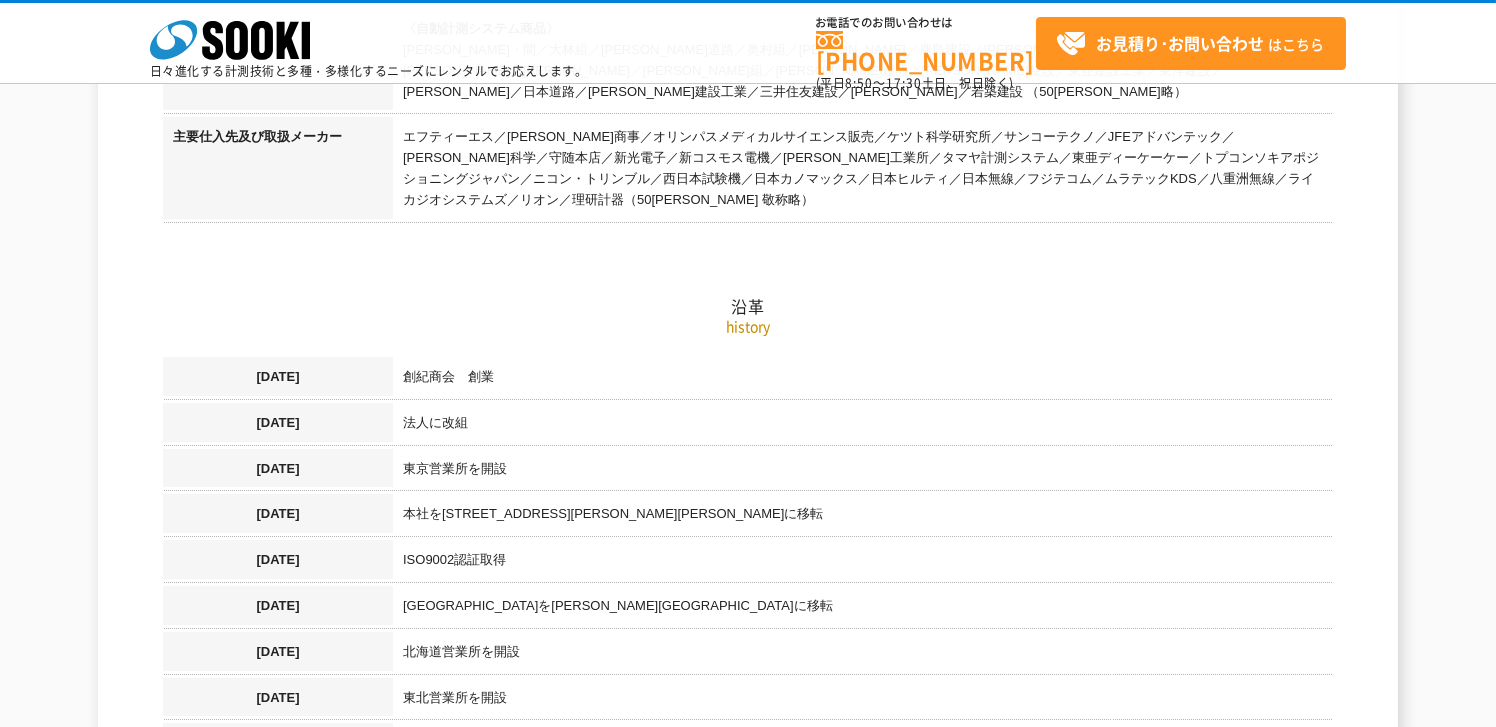 click on "history" at bounding box center [748, 326] 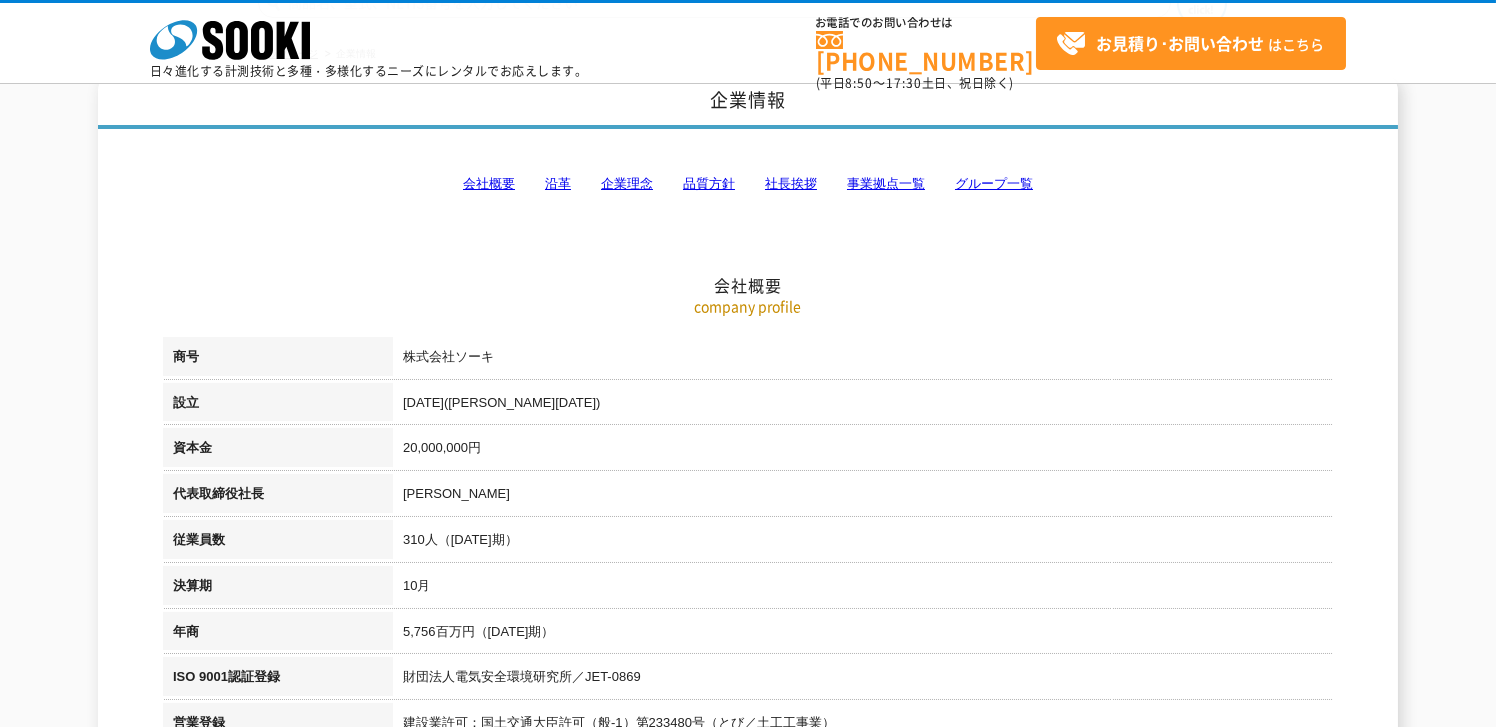 scroll, scrollTop: 0, scrollLeft: 0, axis: both 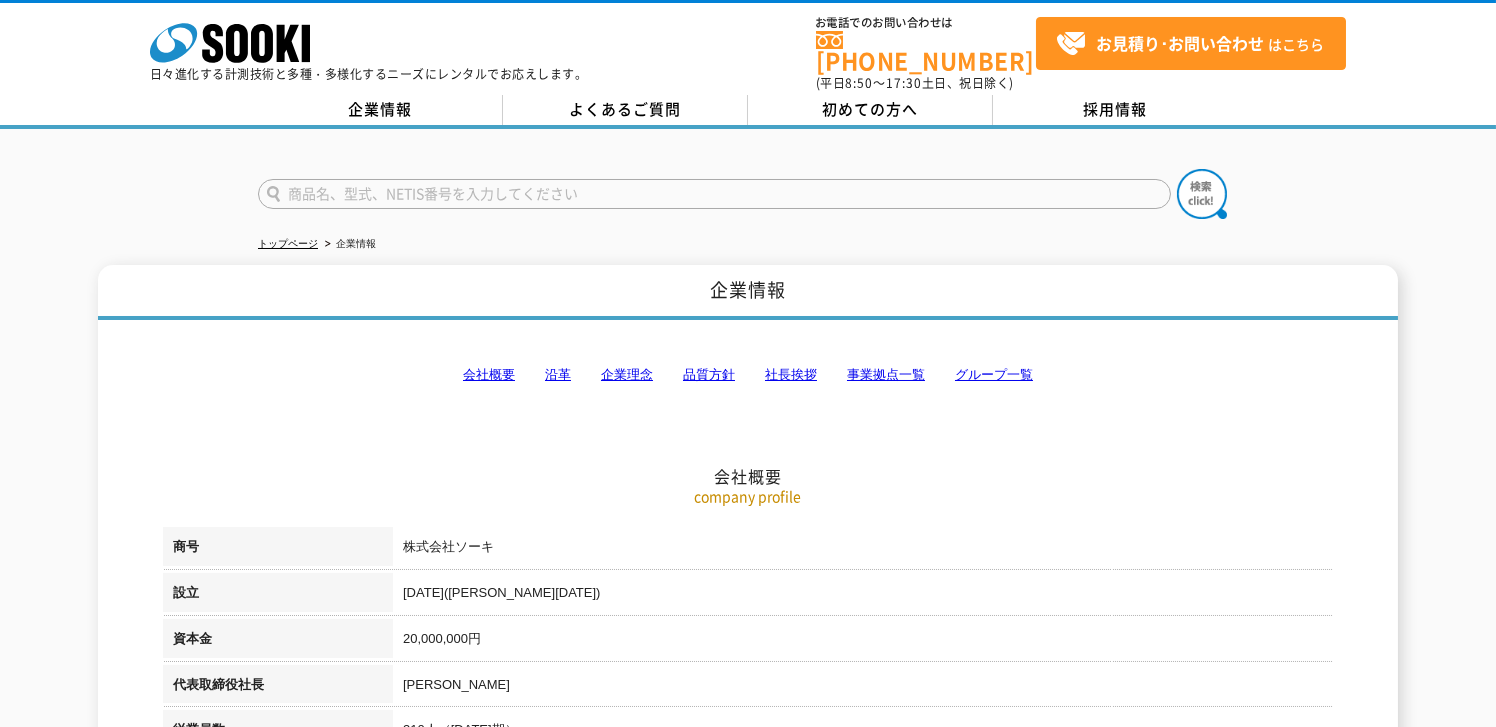 click at bounding box center (714, 194) 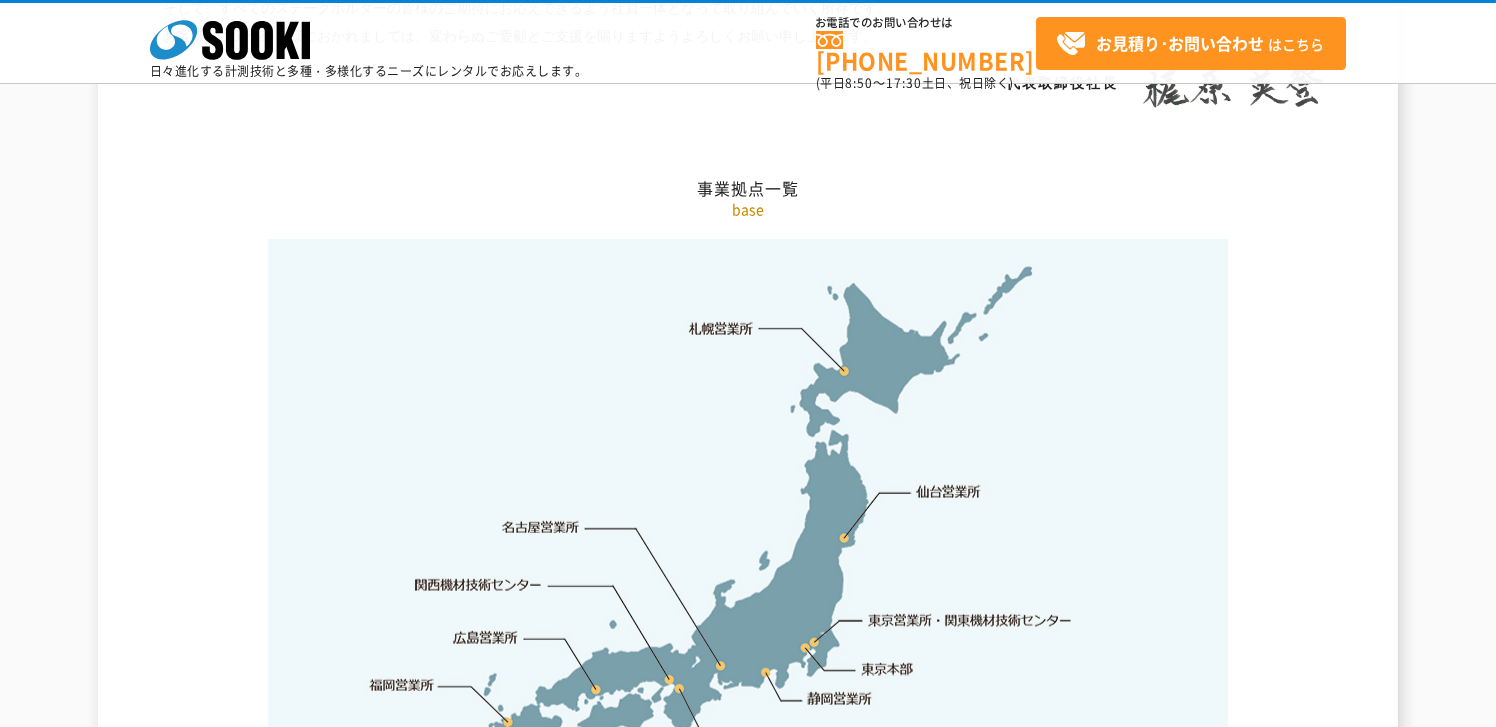 scroll, scrollTop: 4300, scrollLeft: 0, axis: vertical 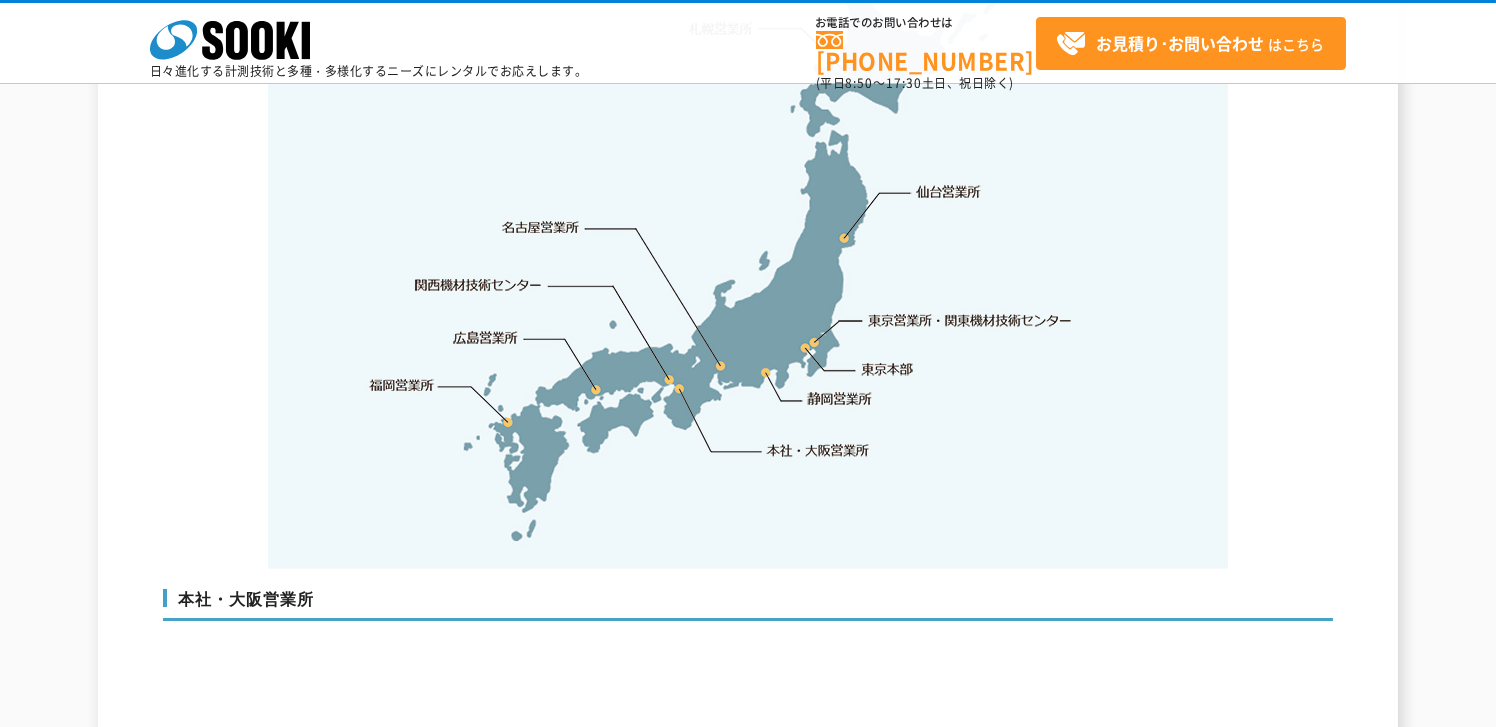 type on "商品名、型式、NETIS番号を入力してください" 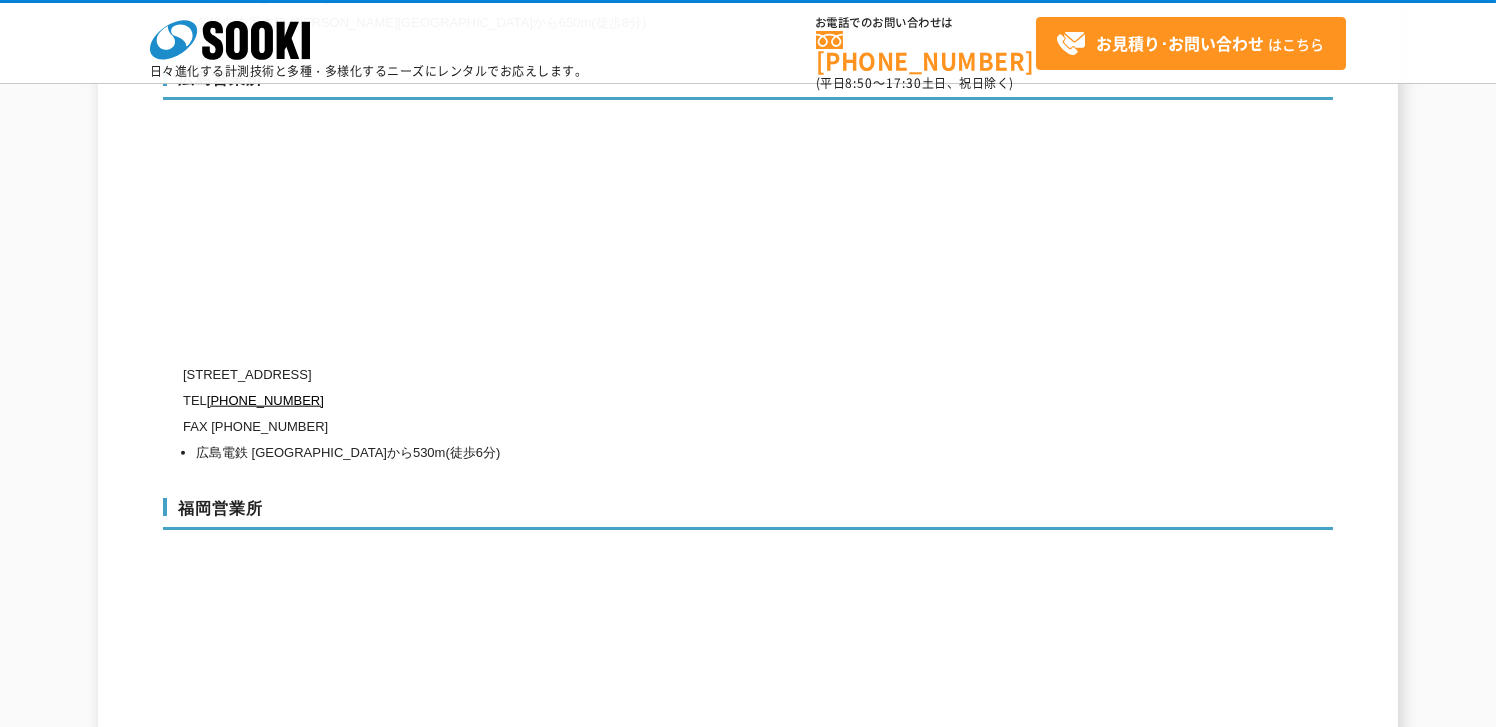 scroll, scrollTop: 7500, scrollLeft: 0, axis: vertical 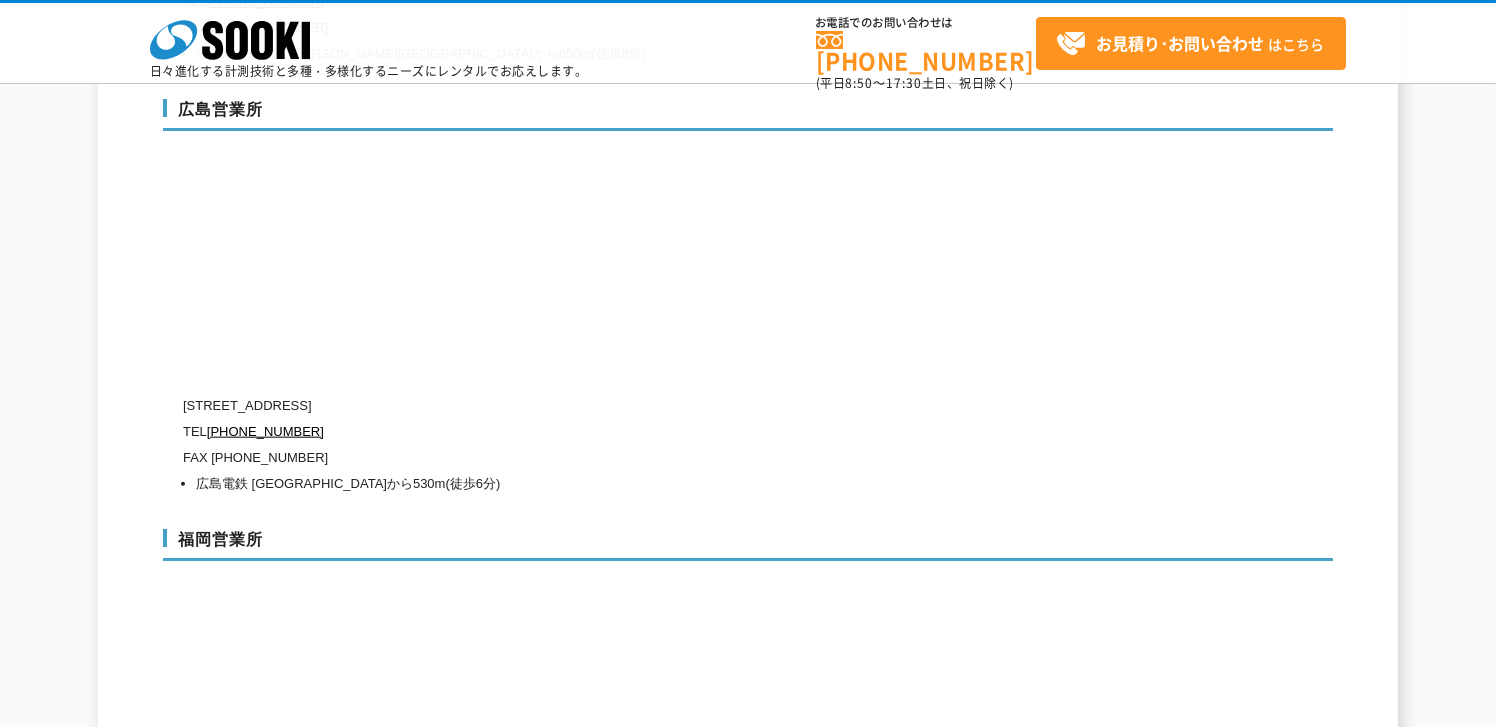 click on "広島営業所
〒733-0037  広島県広島市西区西観音町9-7 なかよしビル1階
TEL  0120-856-995
FAX (082)232-1323
広島電鉄 西観音町駅から530m(徒歩6分)" at bounding box center (748, 294) 